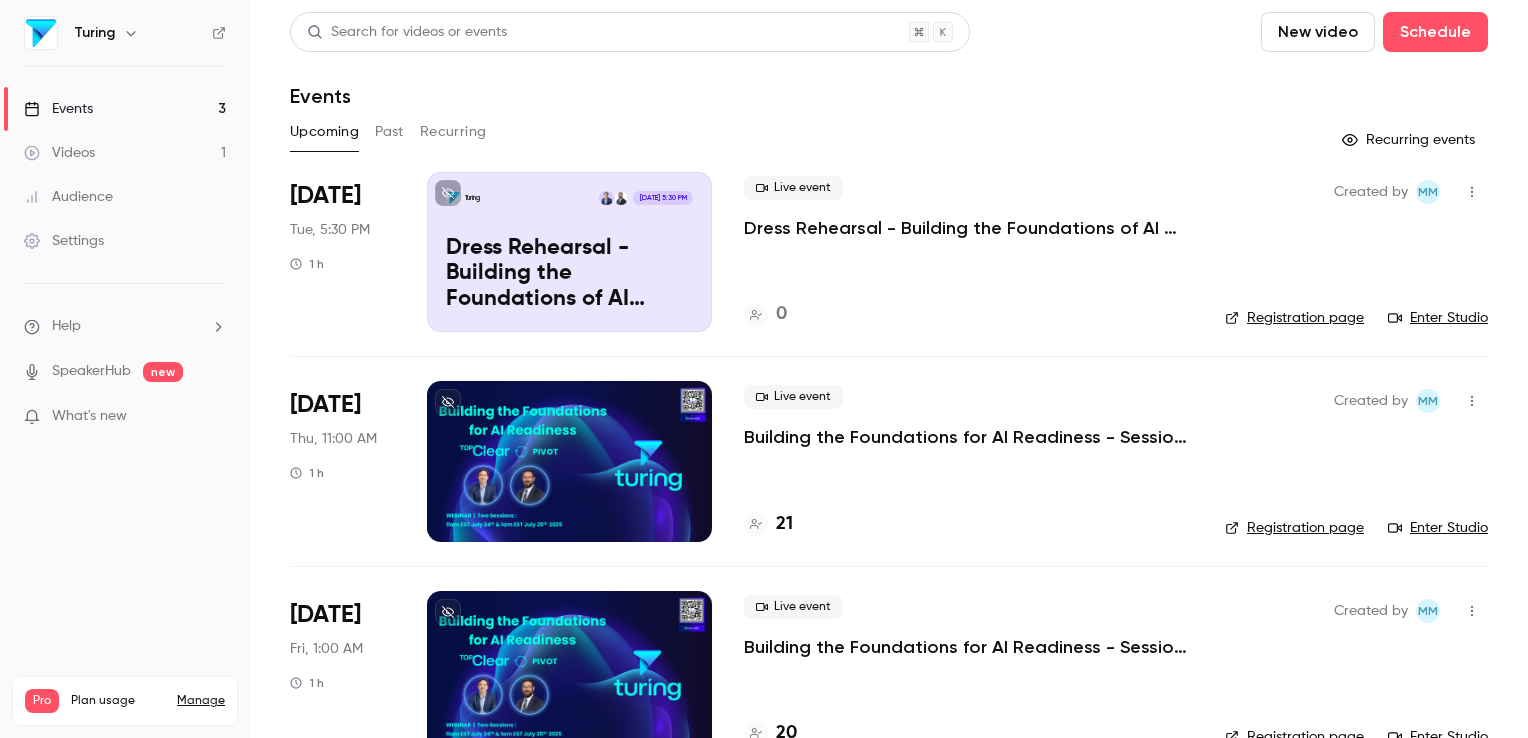 scroll, scrollTop: 0, scrollLeft: 0, axis: both 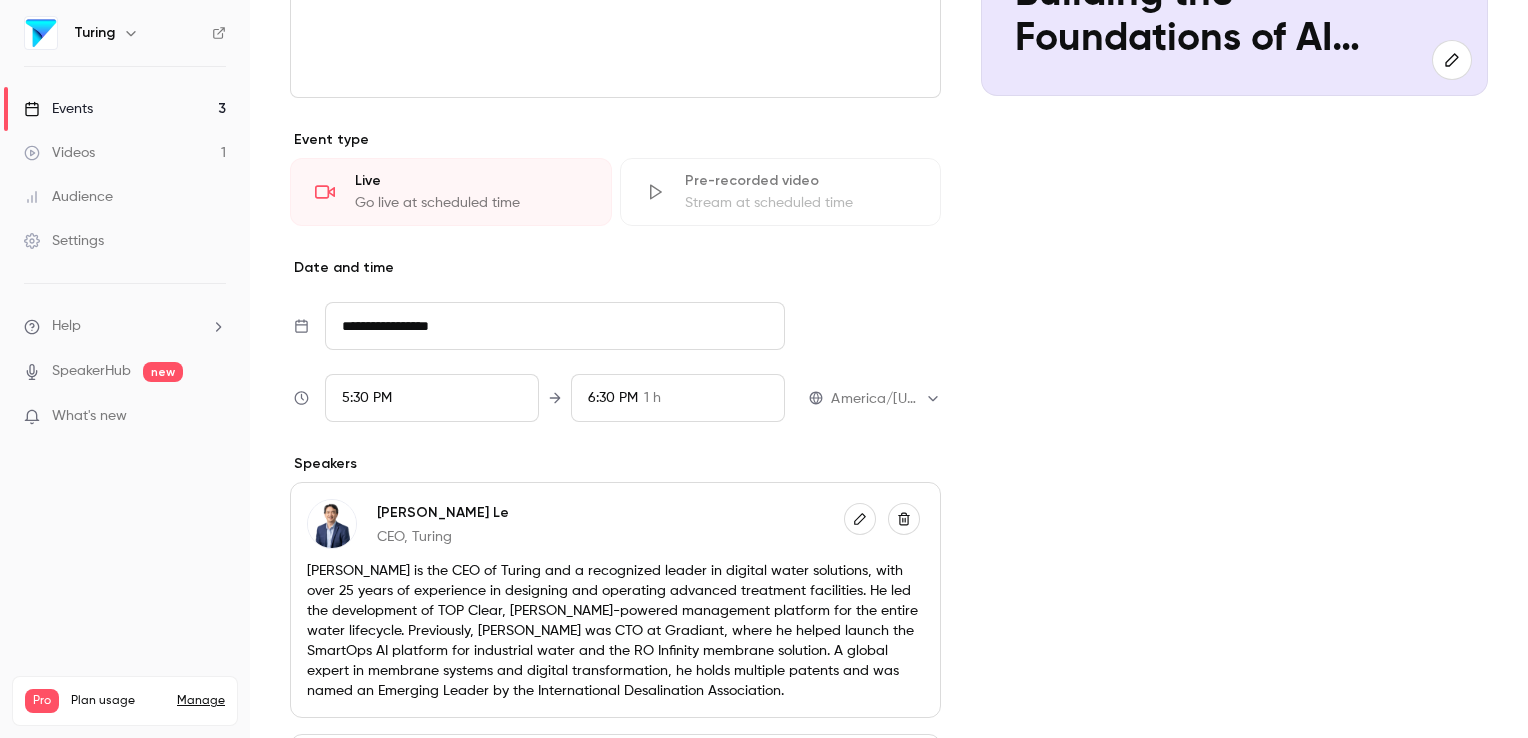 click on "5:30 PM" at bounding box center (432, 398) 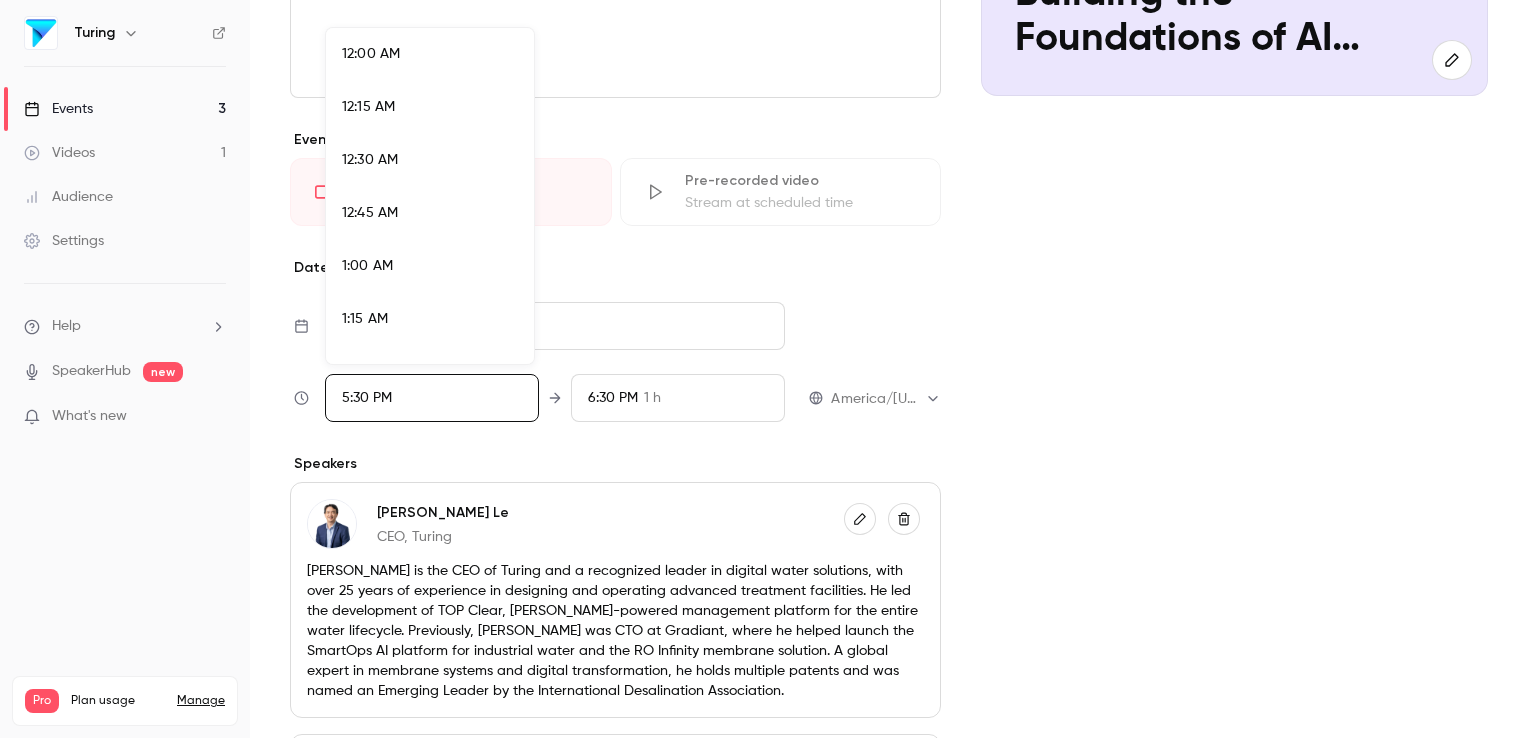 scroll, scrollTop: 3568, scrollLeft: 0, axis: vertical 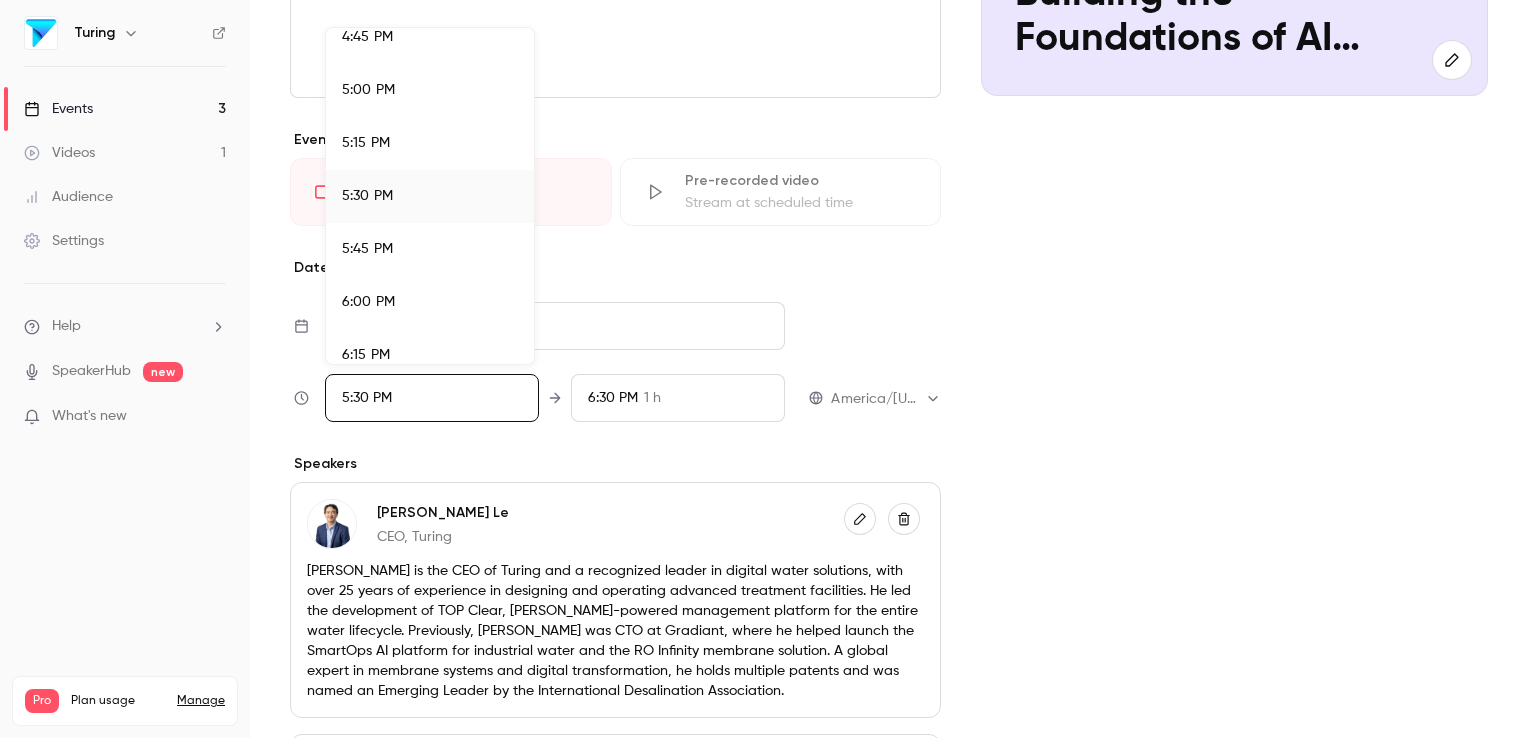 click on "6:00 PM" at bounding box center (430, 302) 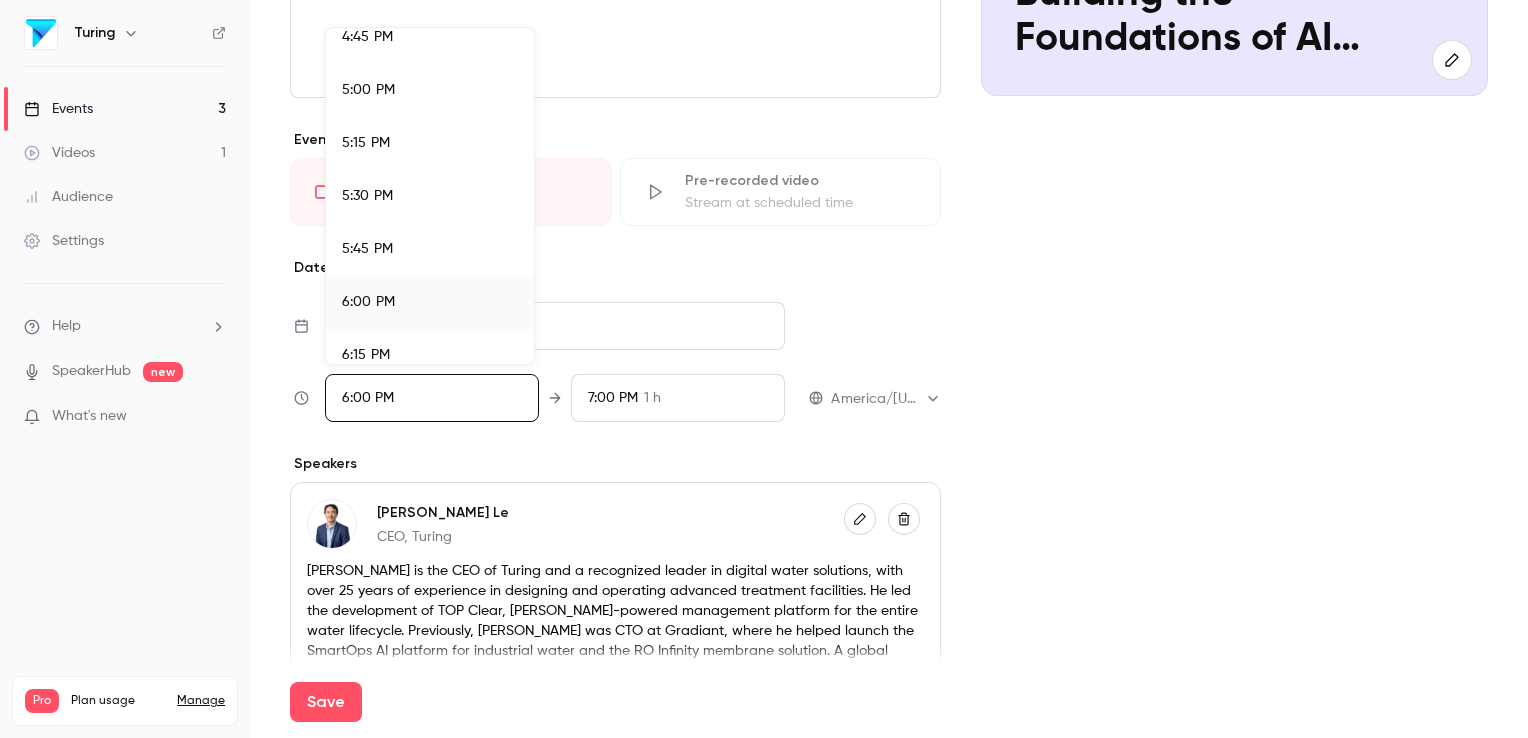 click at bounding box center [764, 369] 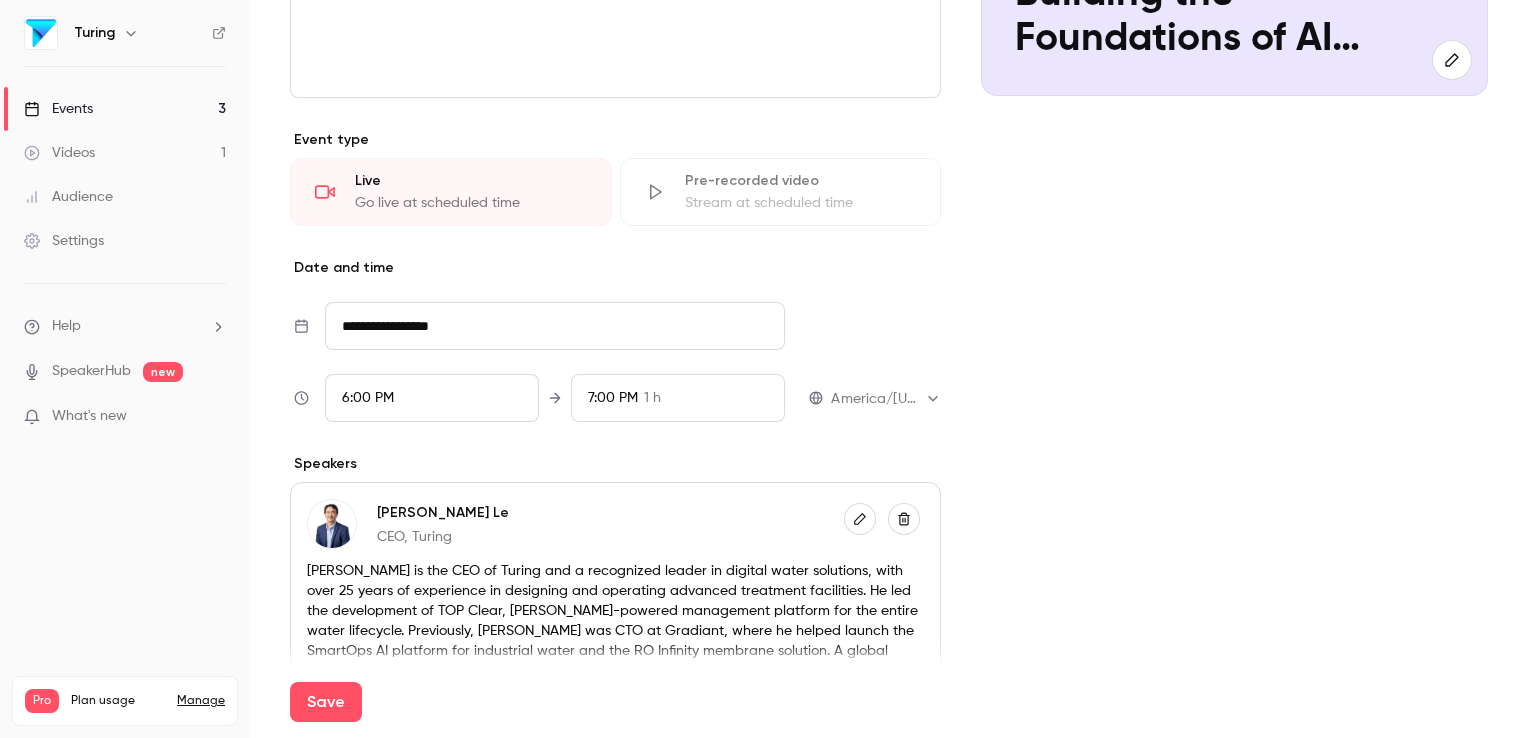 click on "7:00 PM" at bounding box center [613, 398] 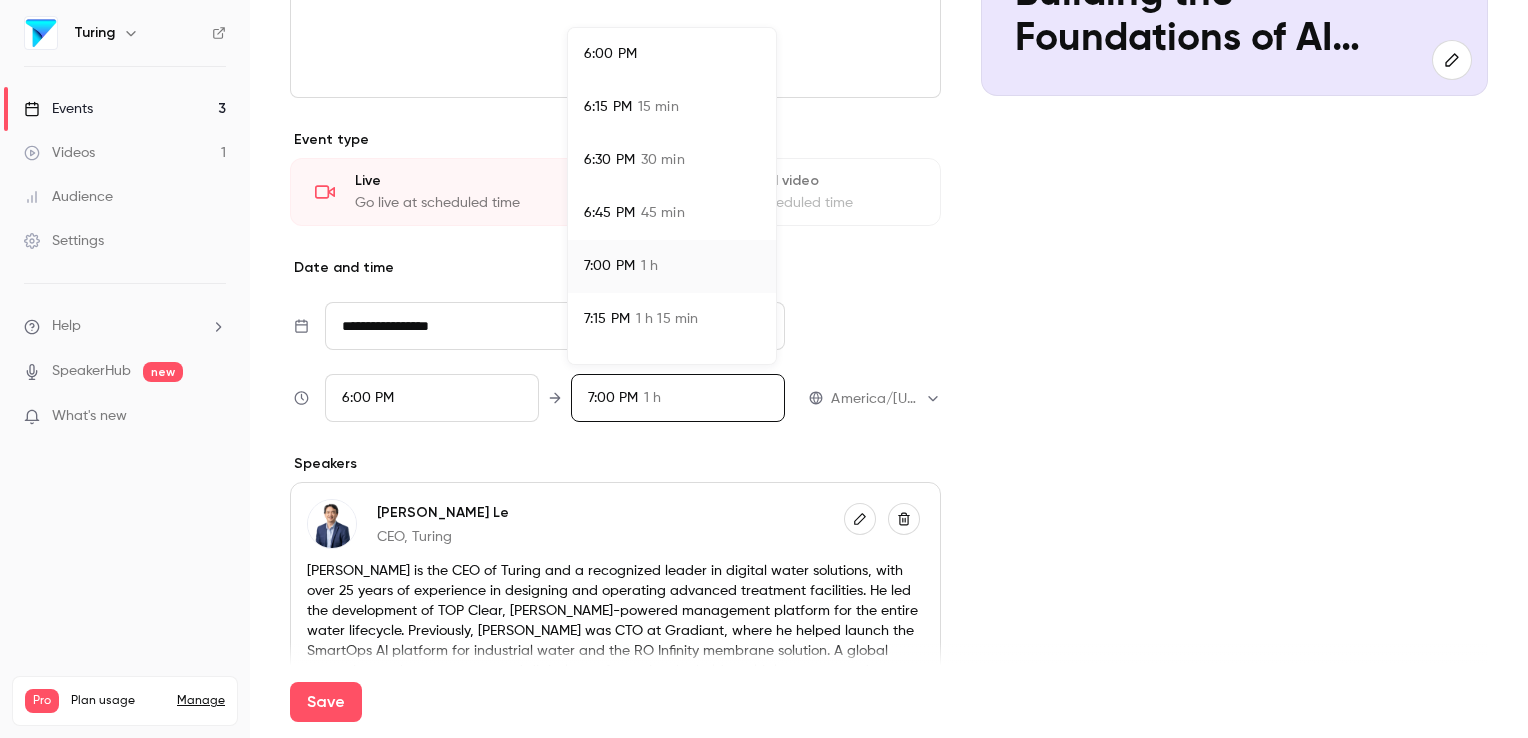 click on "6:30 PM 30 min" at bounding box center [672, 160] 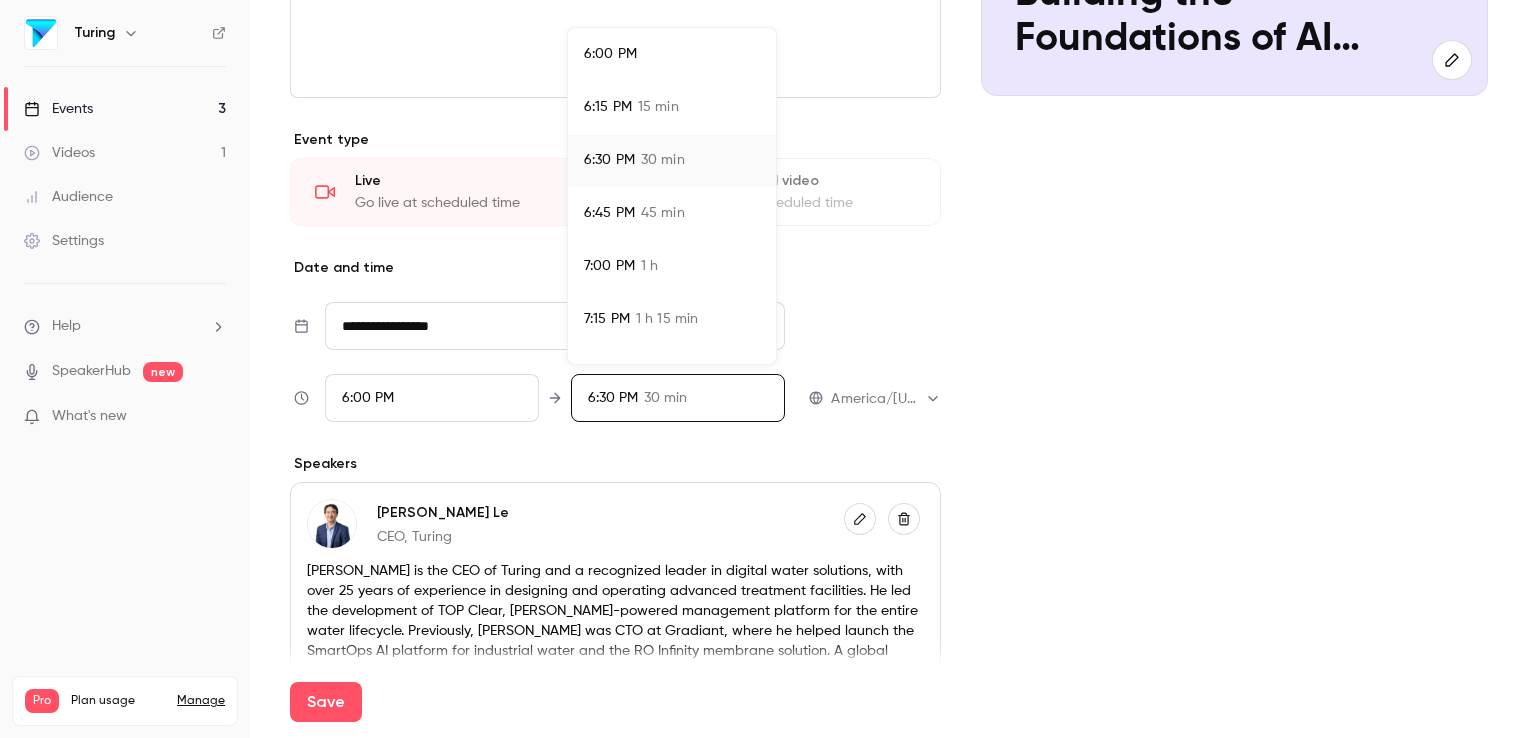click at bounding box center [764, 369] 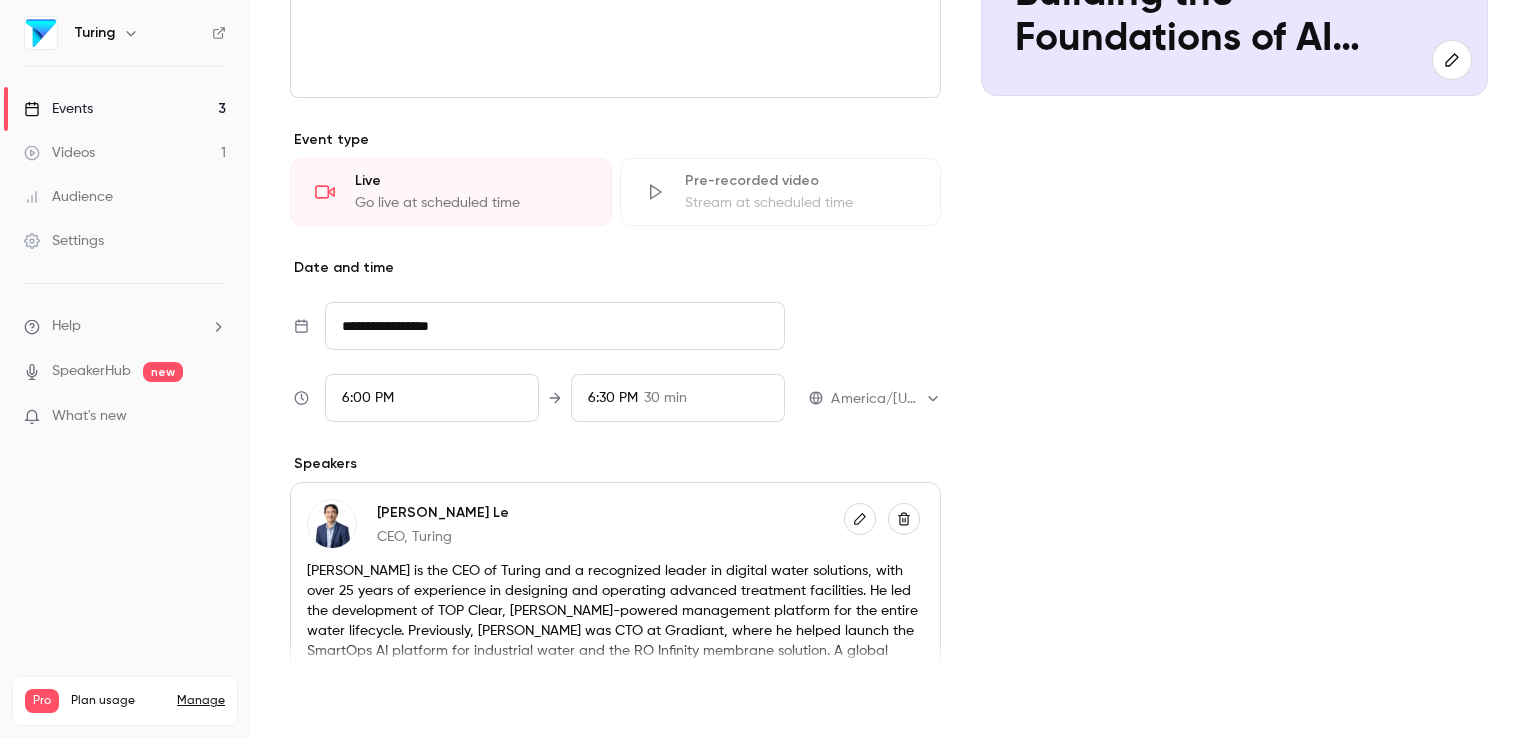 click on "Save" at bounding box center (326, 702) 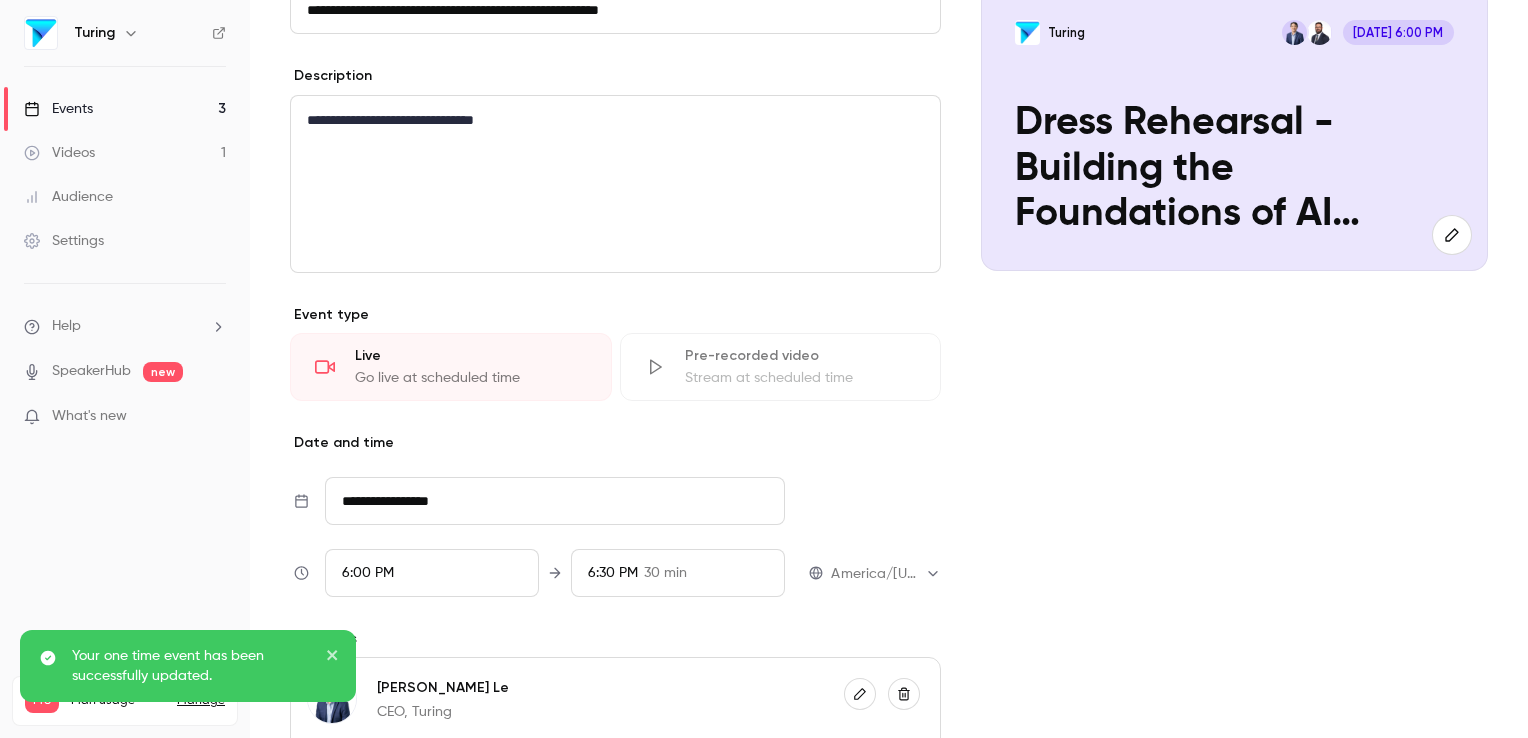 scroll, scrollTop: 157, scrollLeft: 0, axis: vertical 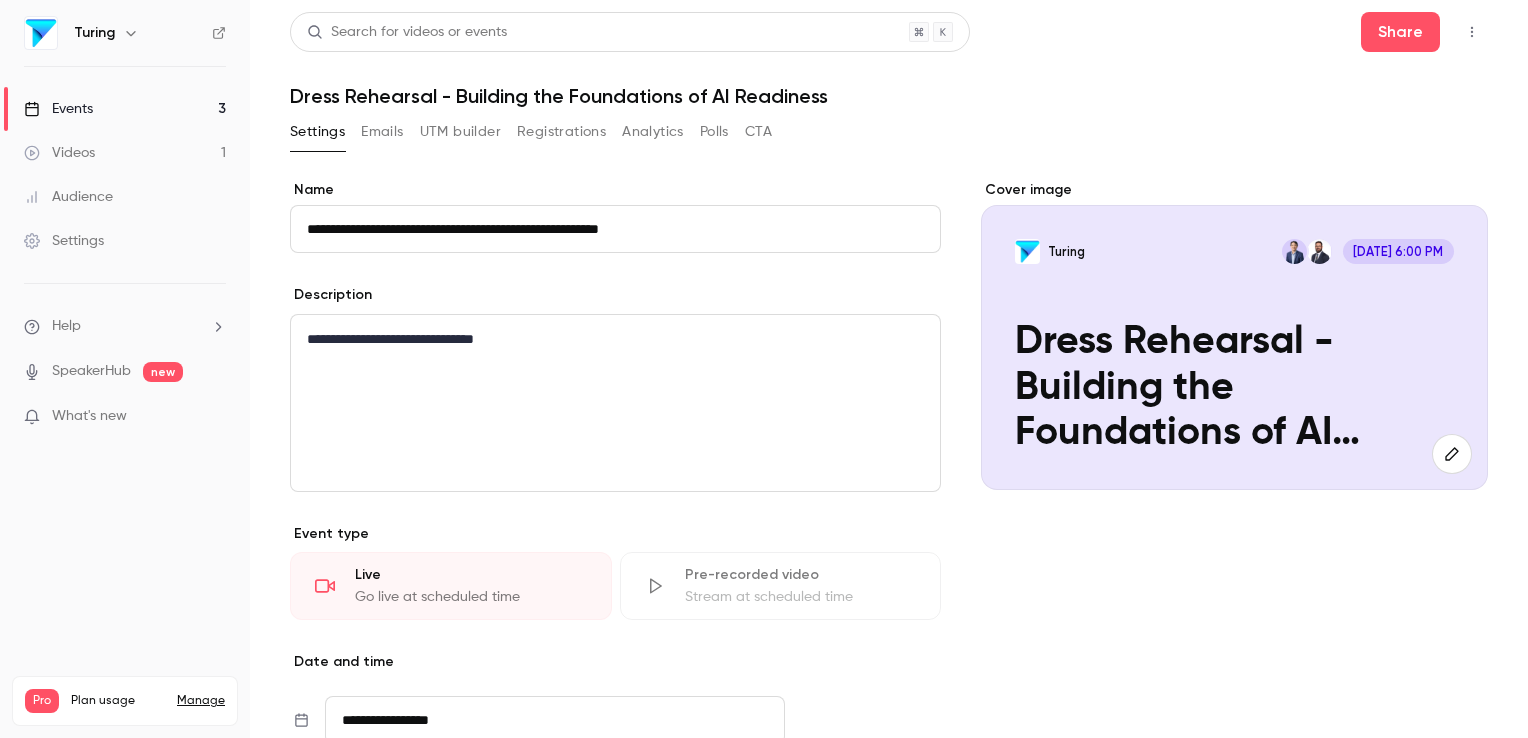 click 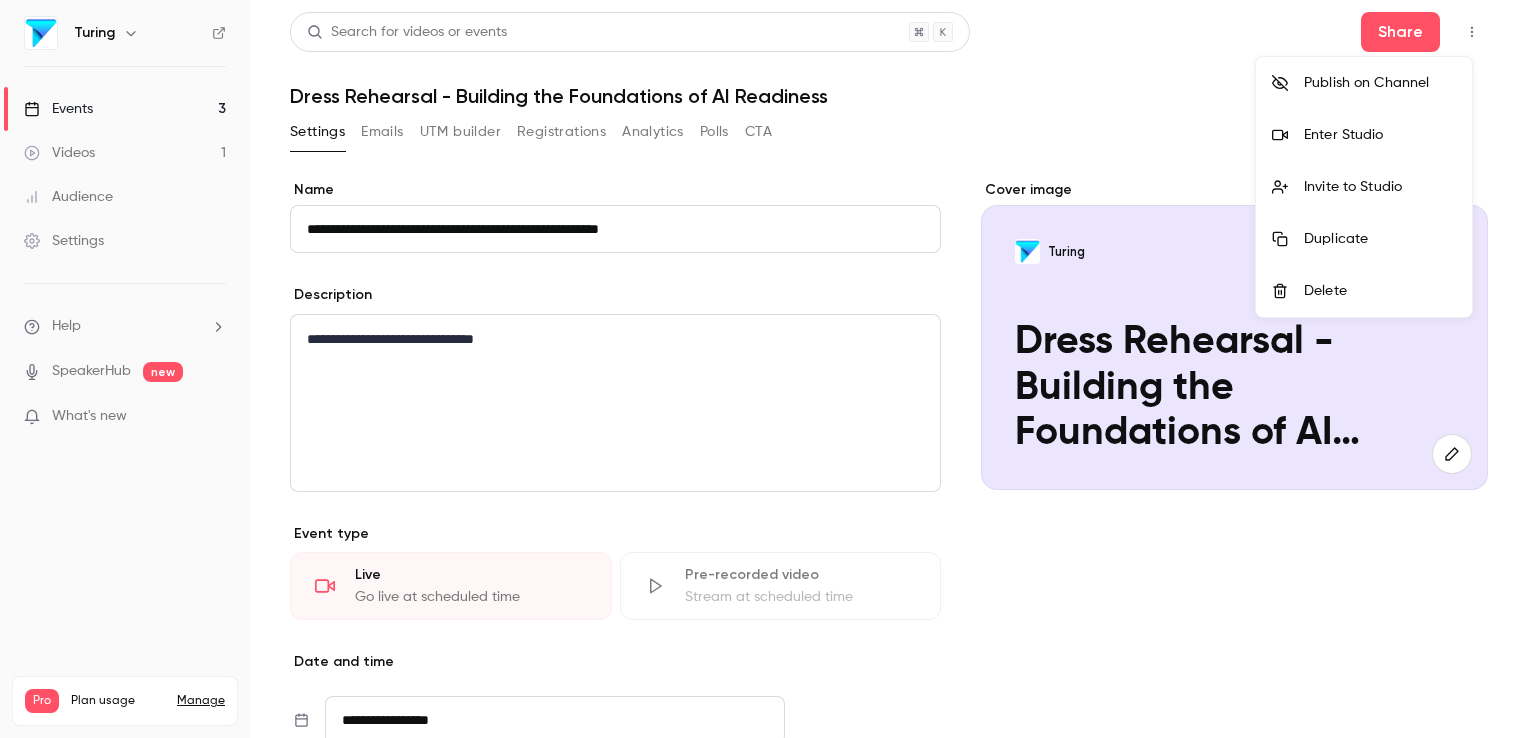 click on "Duplicate" at bounding box center (1364, 239) 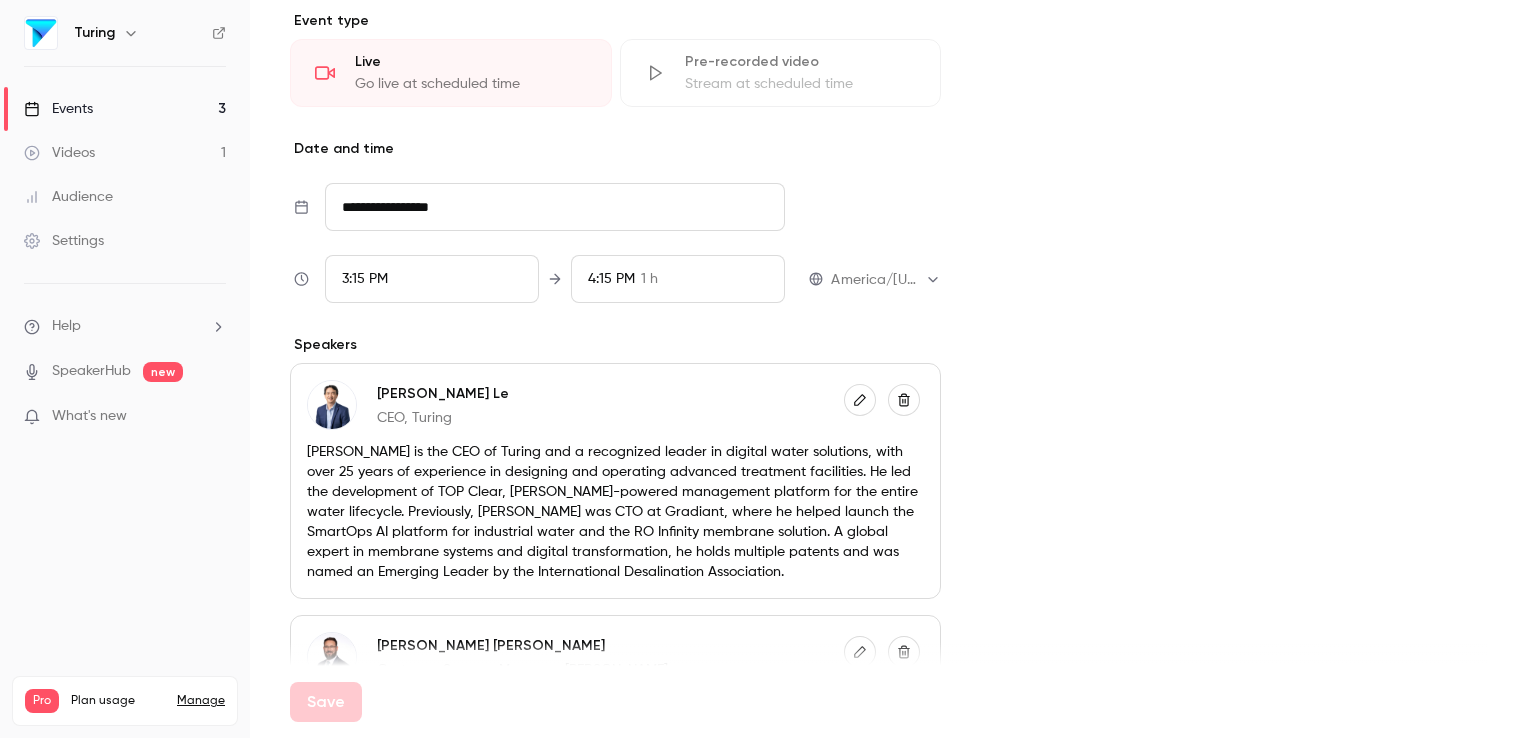 scroll, scrollTop: 472, scrollLeft: 0, axis: vertical 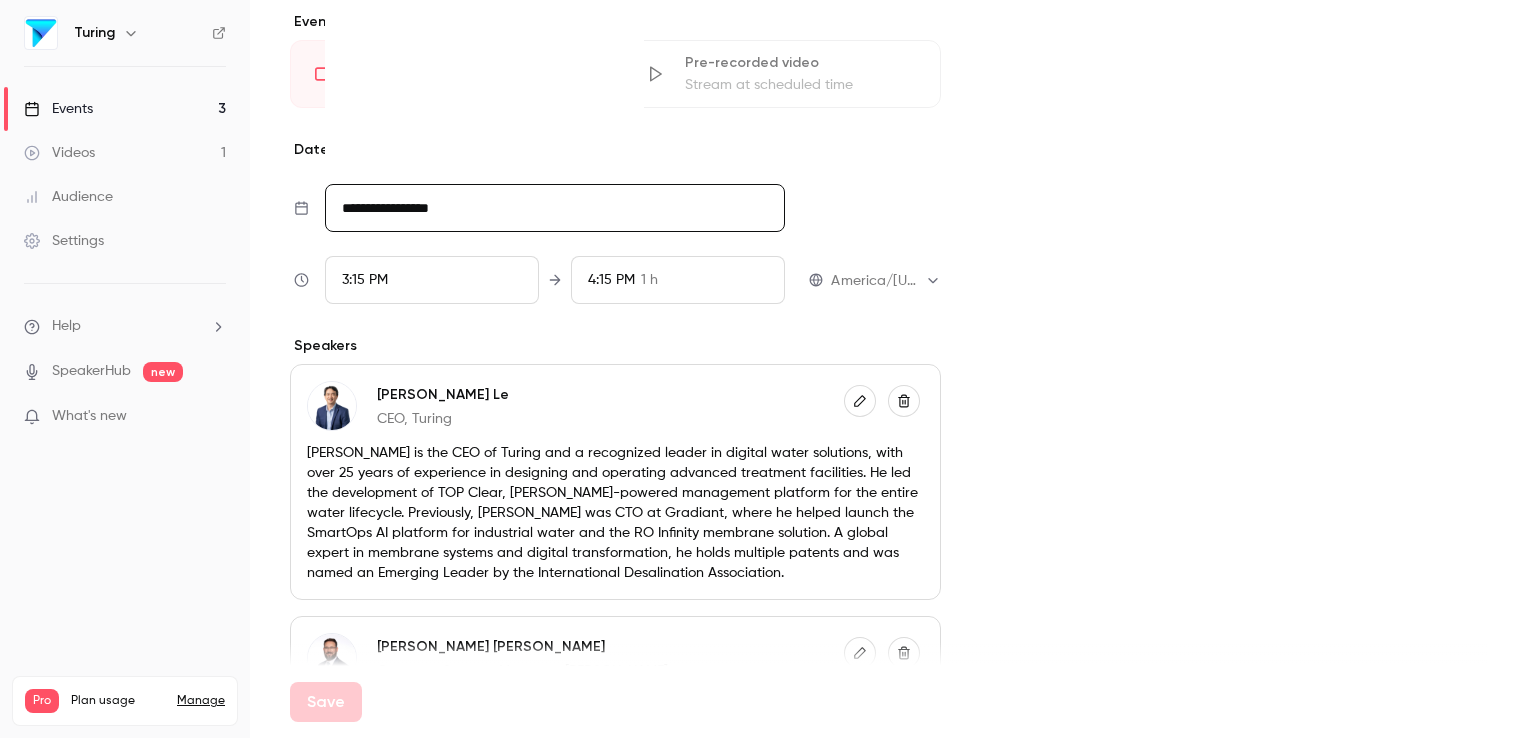 click on "**********" at bounding box center (555, 208) 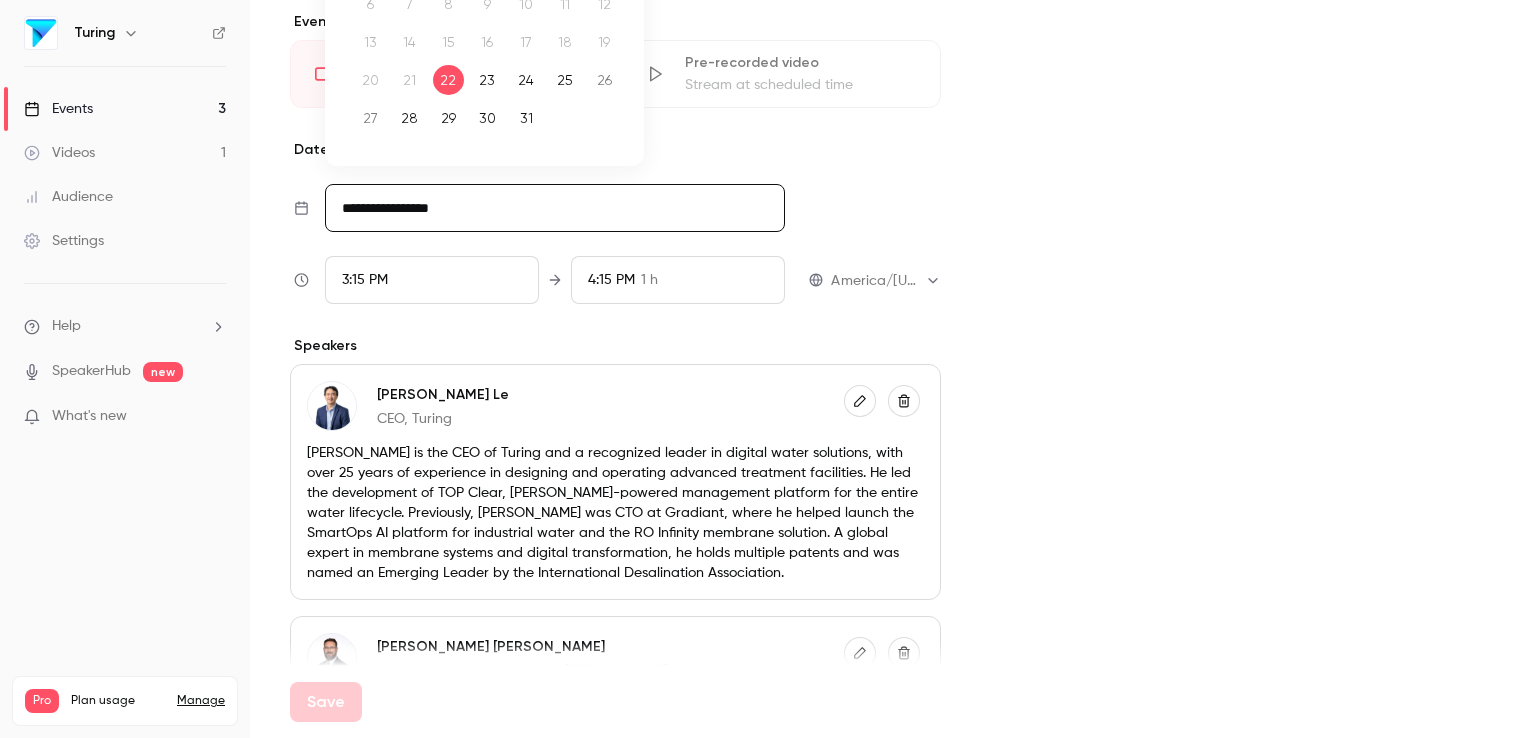 click on "23" at bounding box center (487, 80) 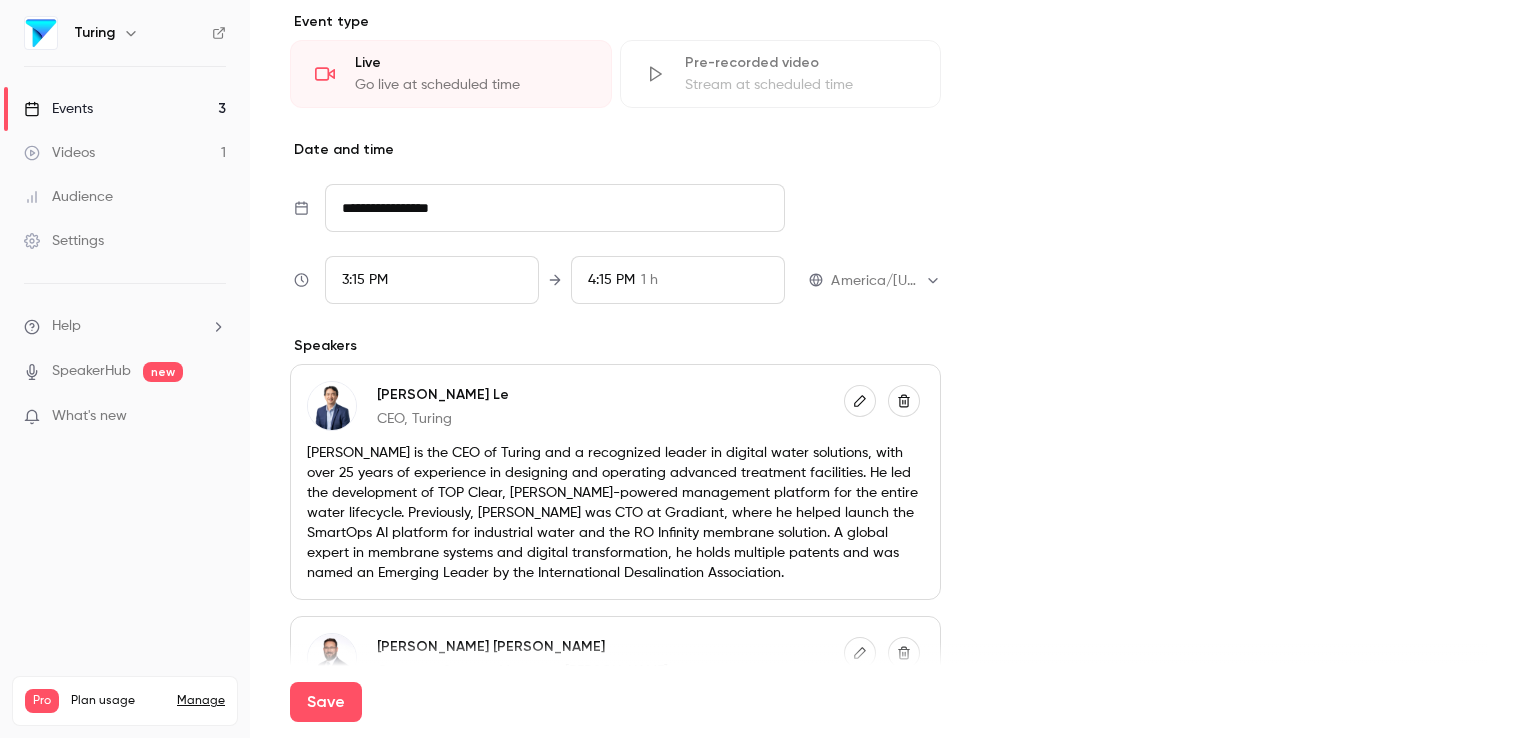 click on "3:15 PM" at bounding box center (432, 280) 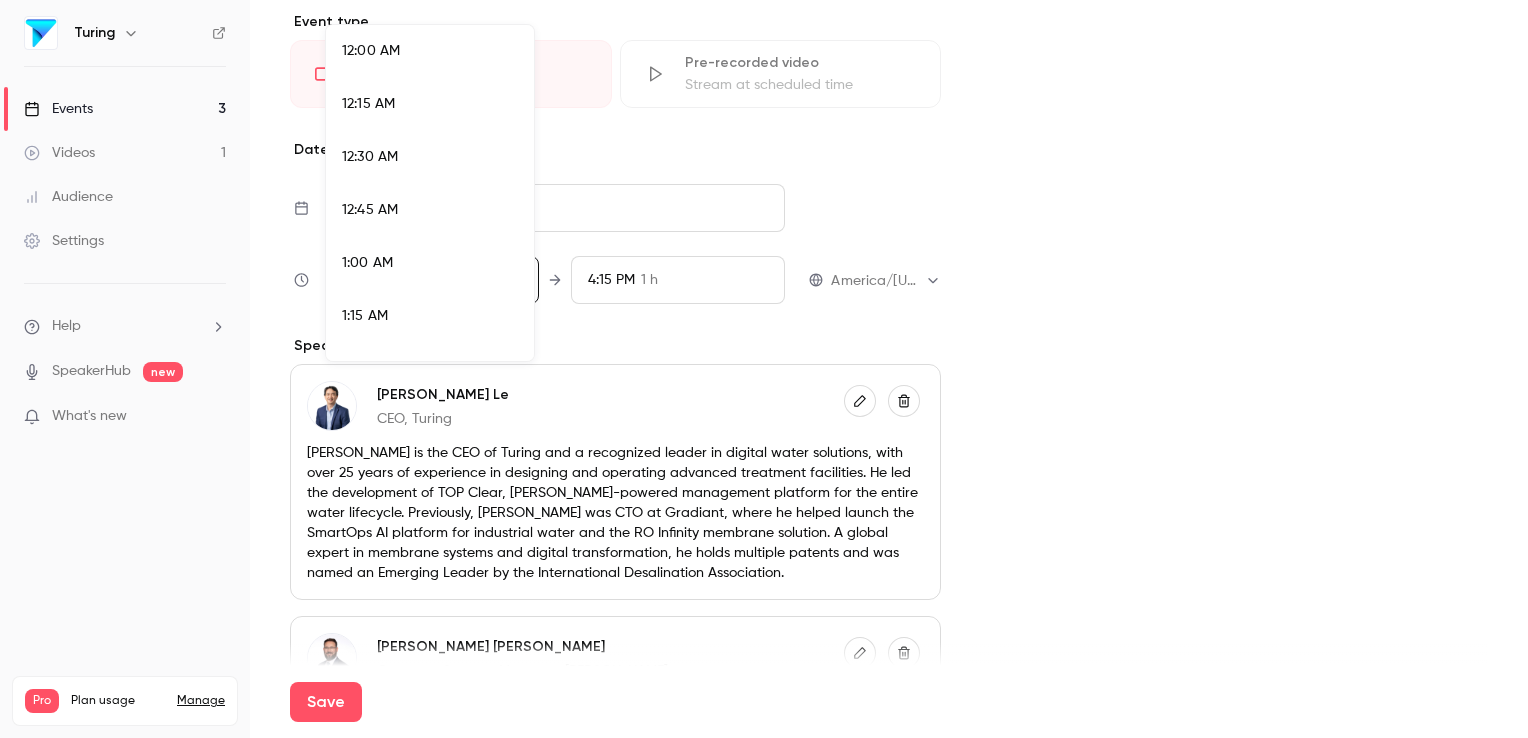 scroll, scrollTop: 3091, scrollLeft: 0, axis: vertical 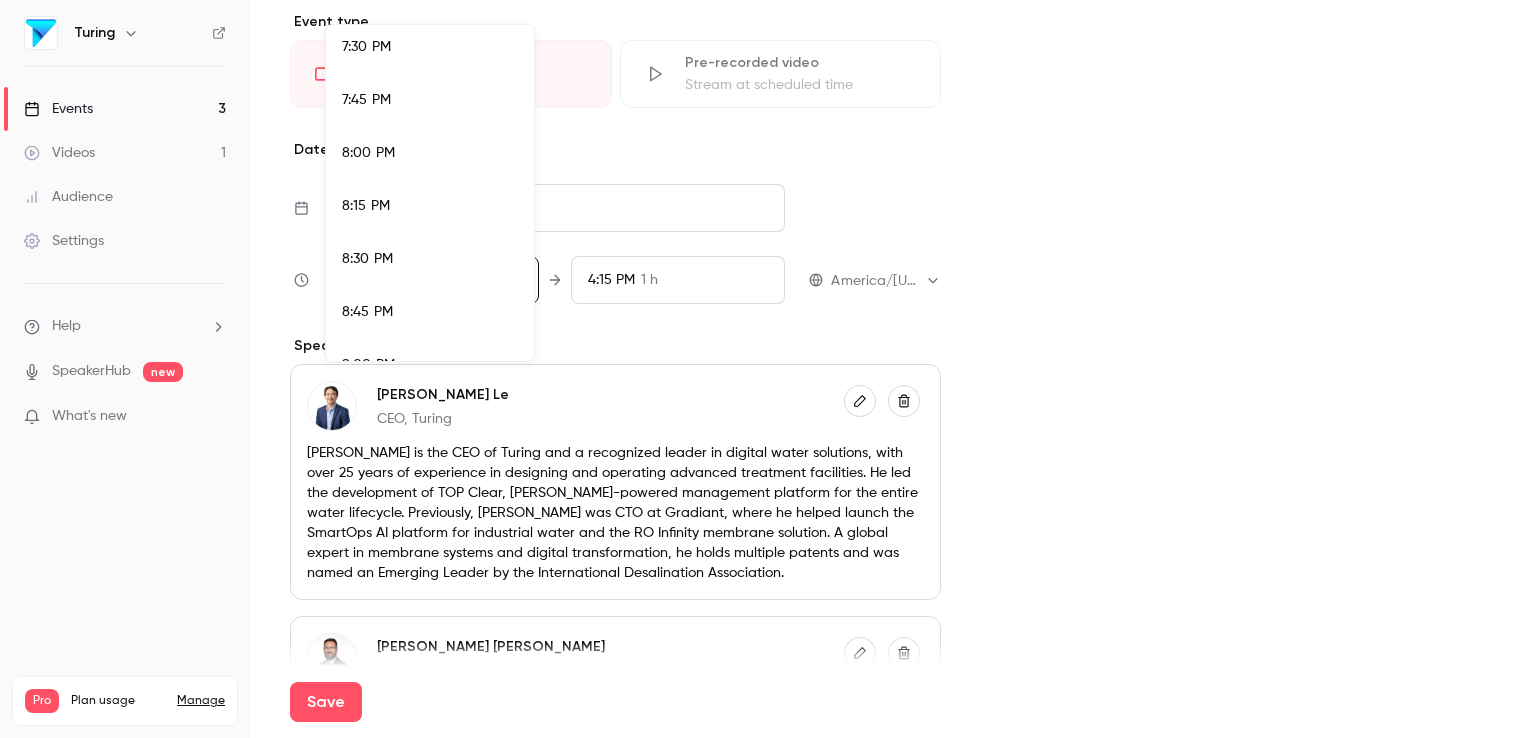 click on "8:45 PM" at bounding box center (430, 312) 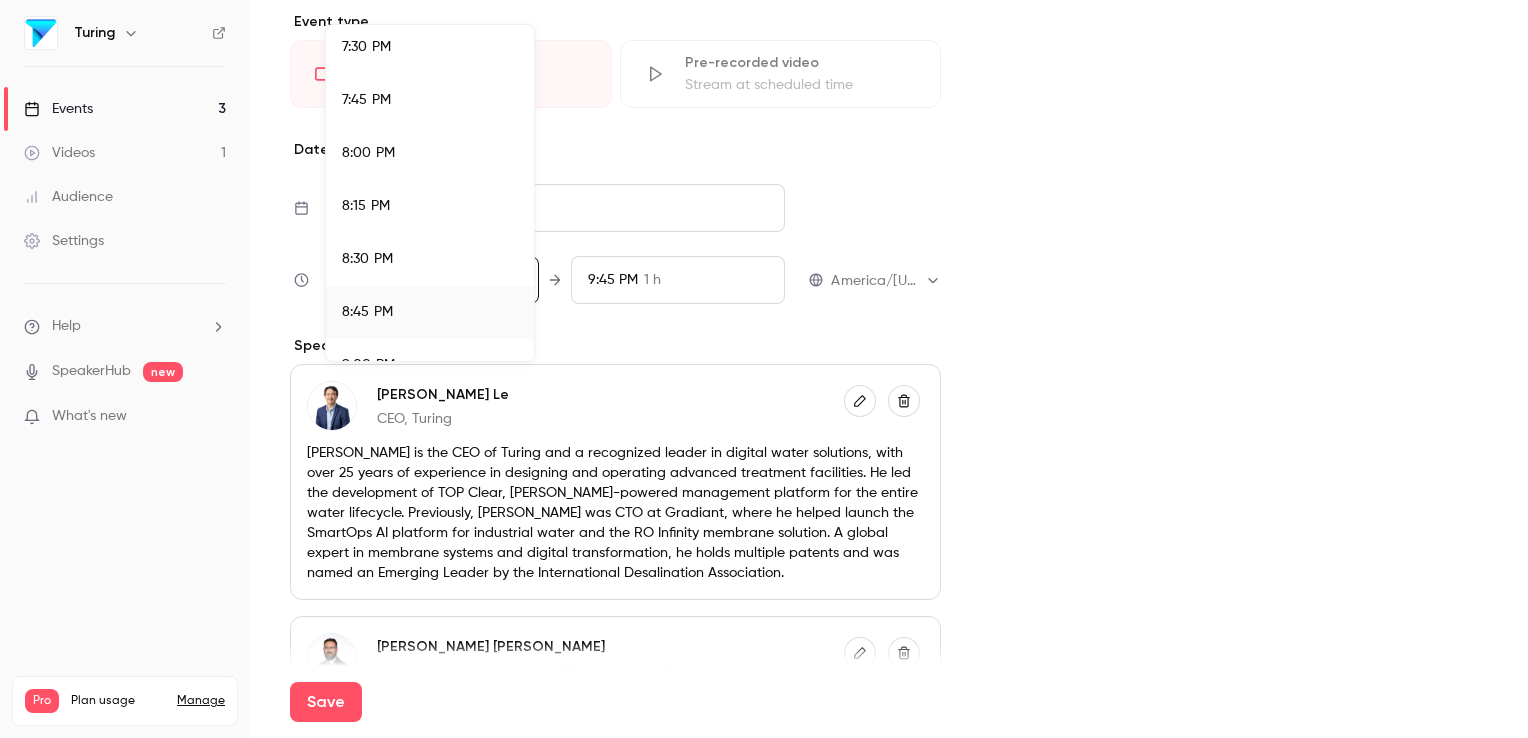 click at bounding box center (764, 369) 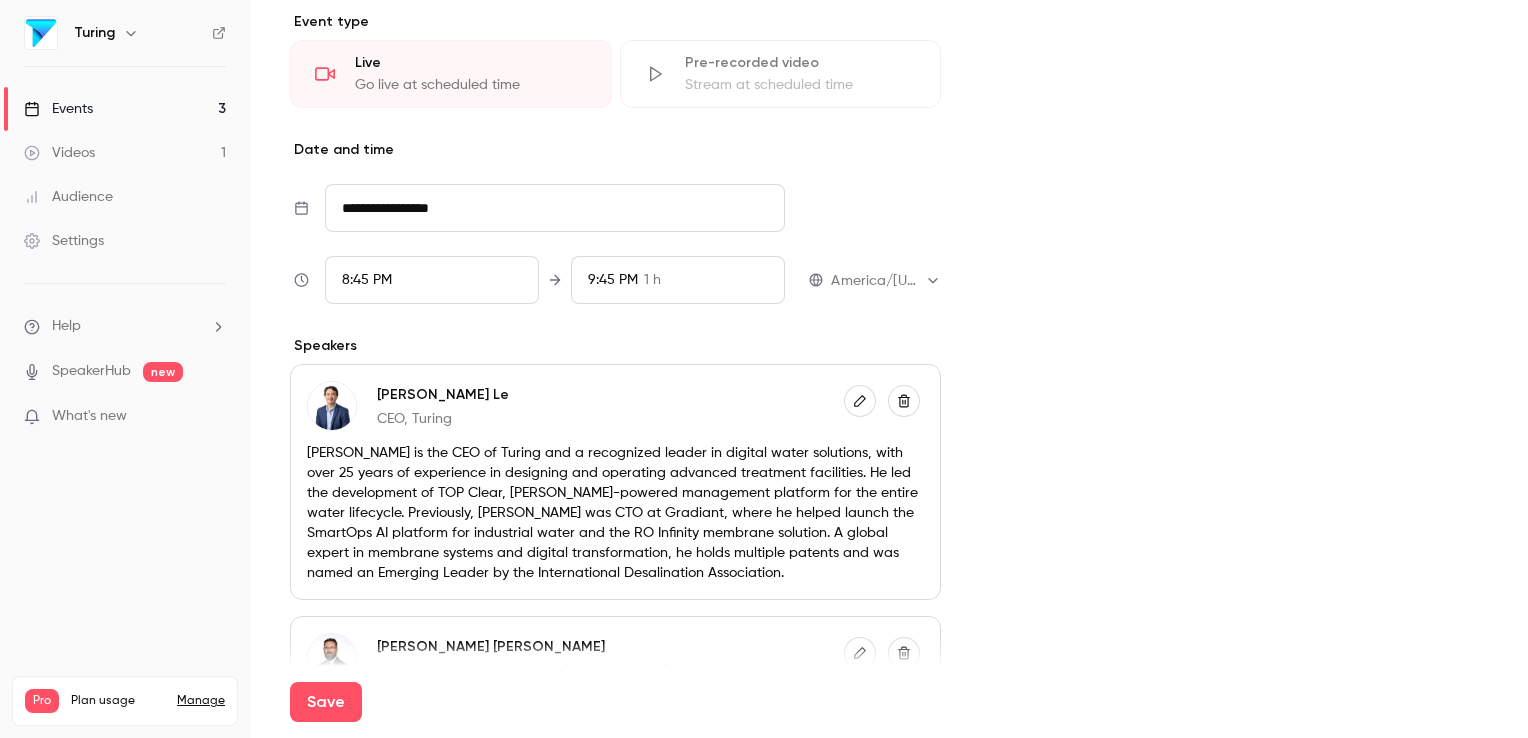 scroll, scrollTop: 3091, scrollLeft: 0, axis: vertical 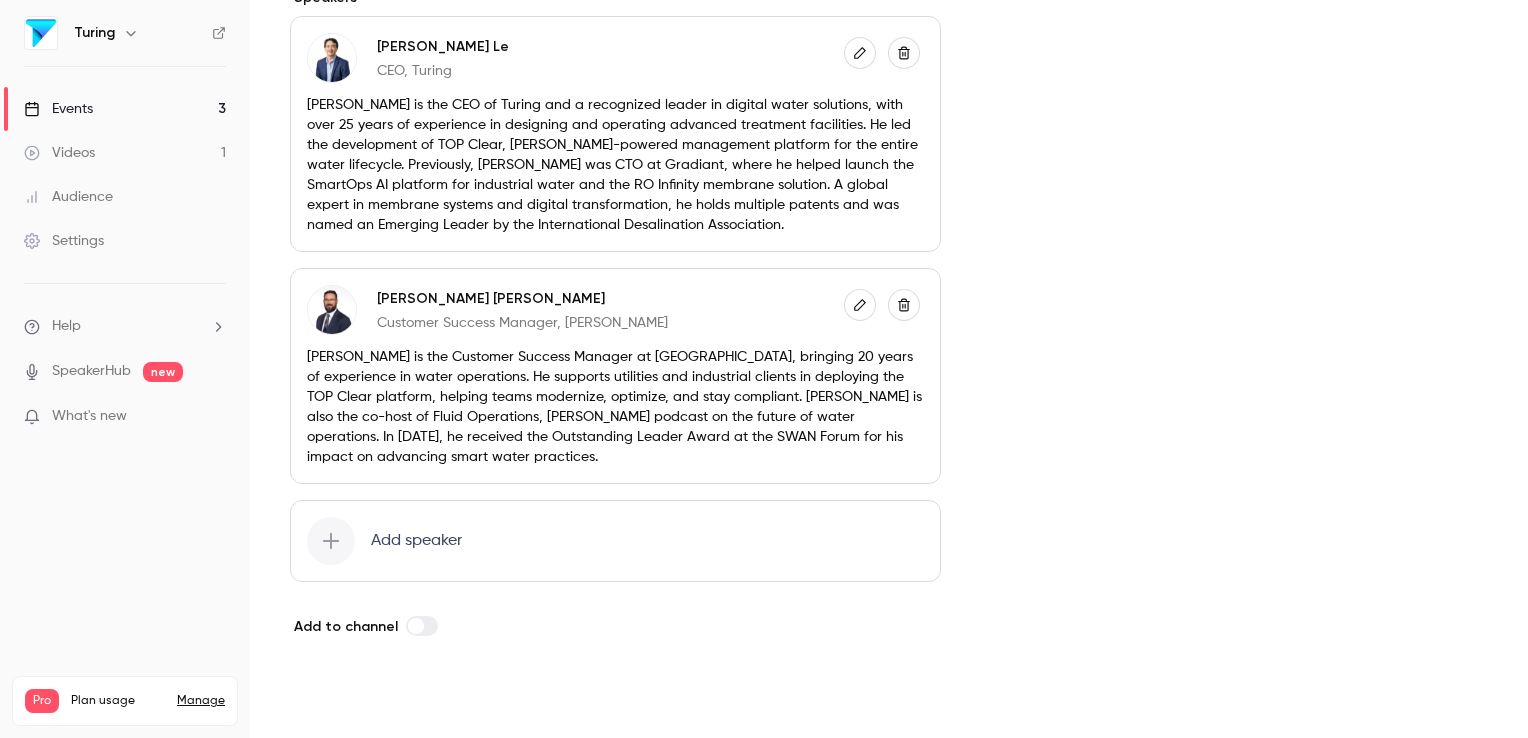 click on "Save" at bounding box center (326, 702) 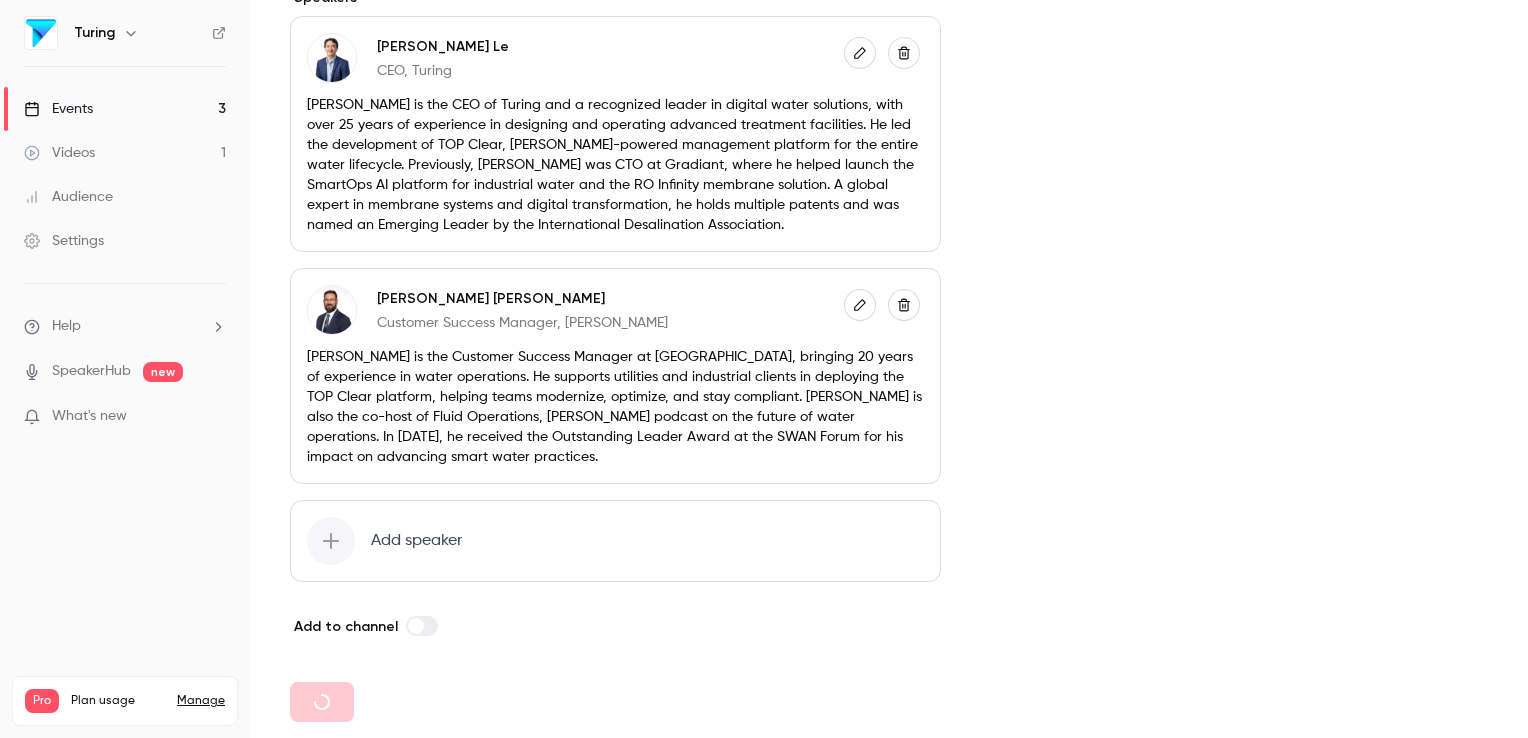type on "**********" 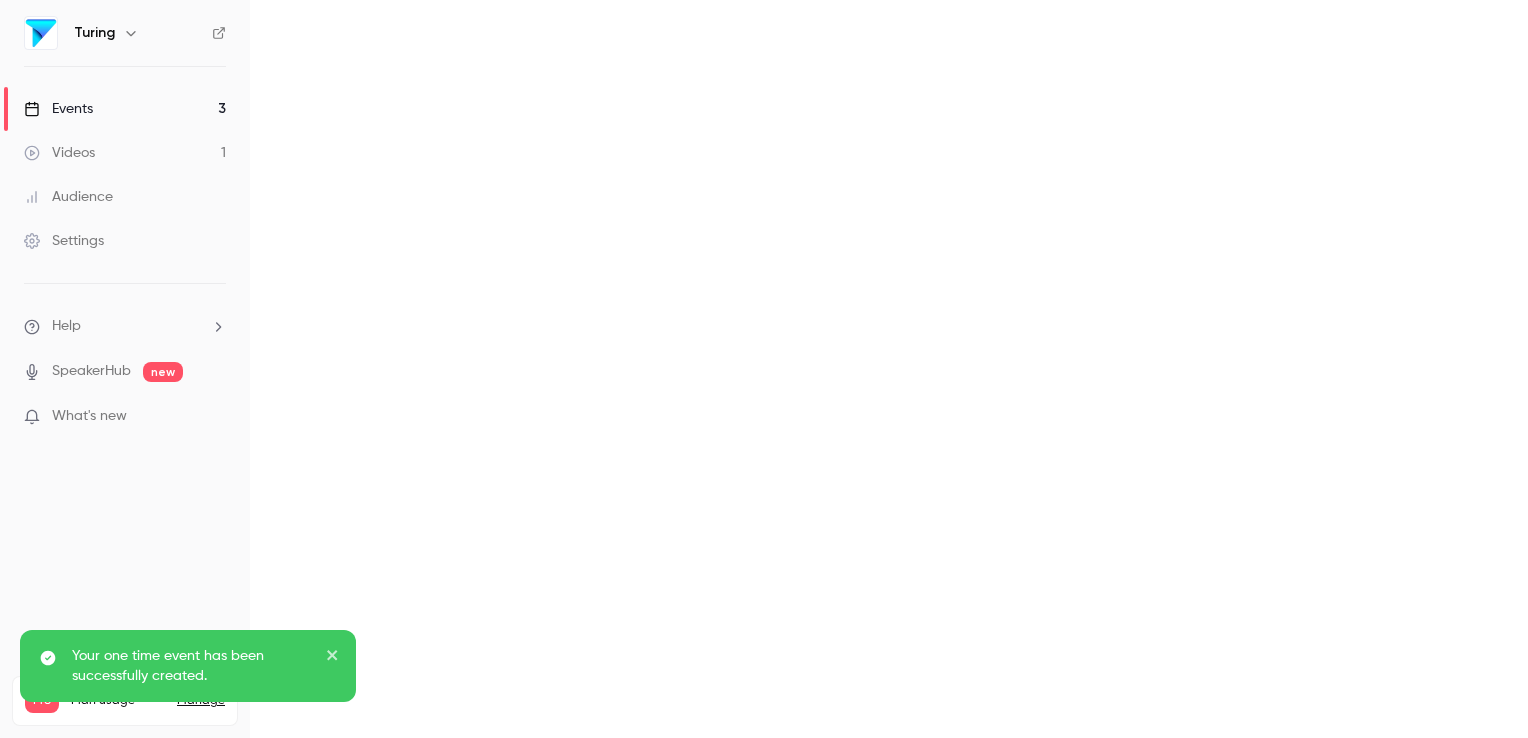 scroll, scrollTop: 0, scrollLeft: 0, axis: both 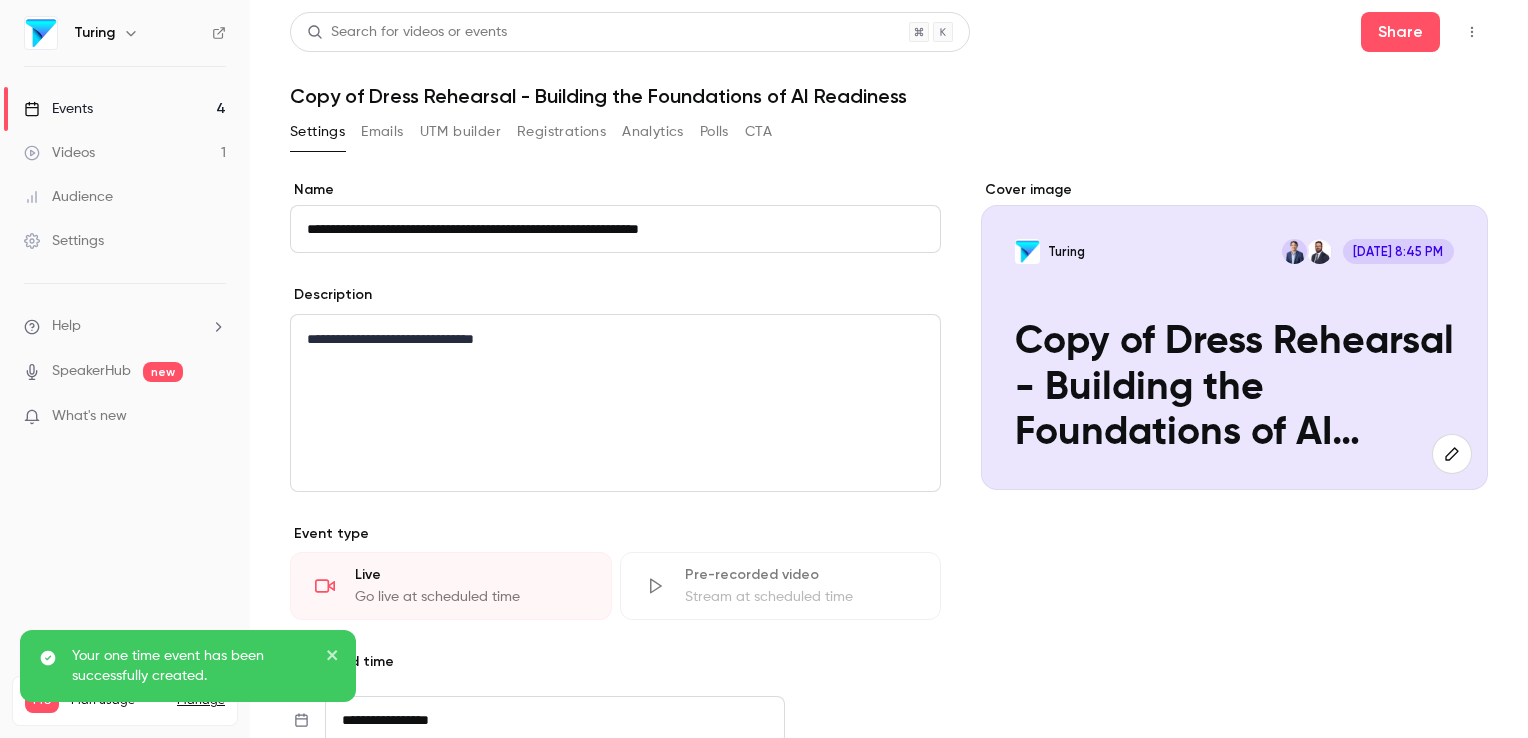 click on "Events 4" at bounding box center [125, 109] 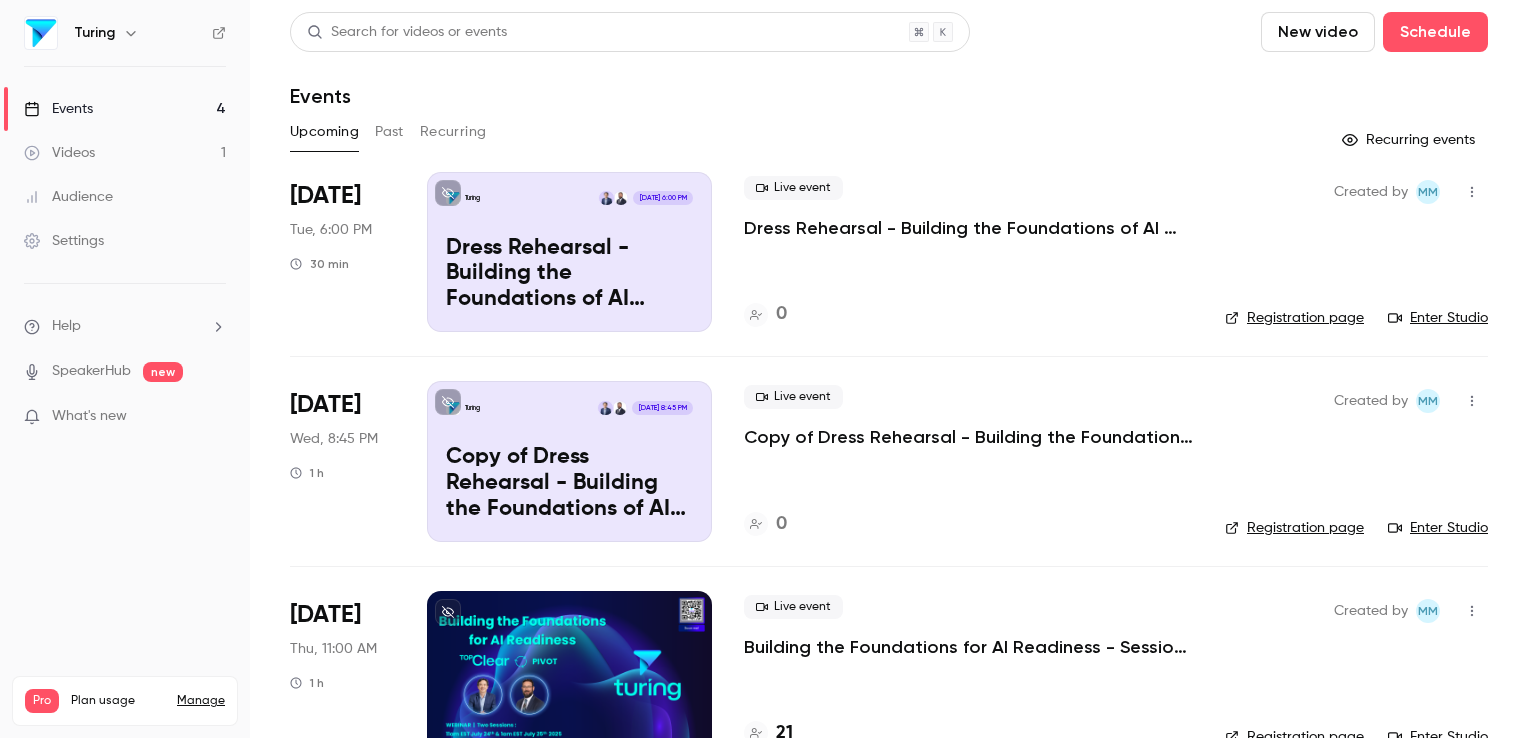 scroll, scrollTop: 0, scrollLeft: 0, axis: both 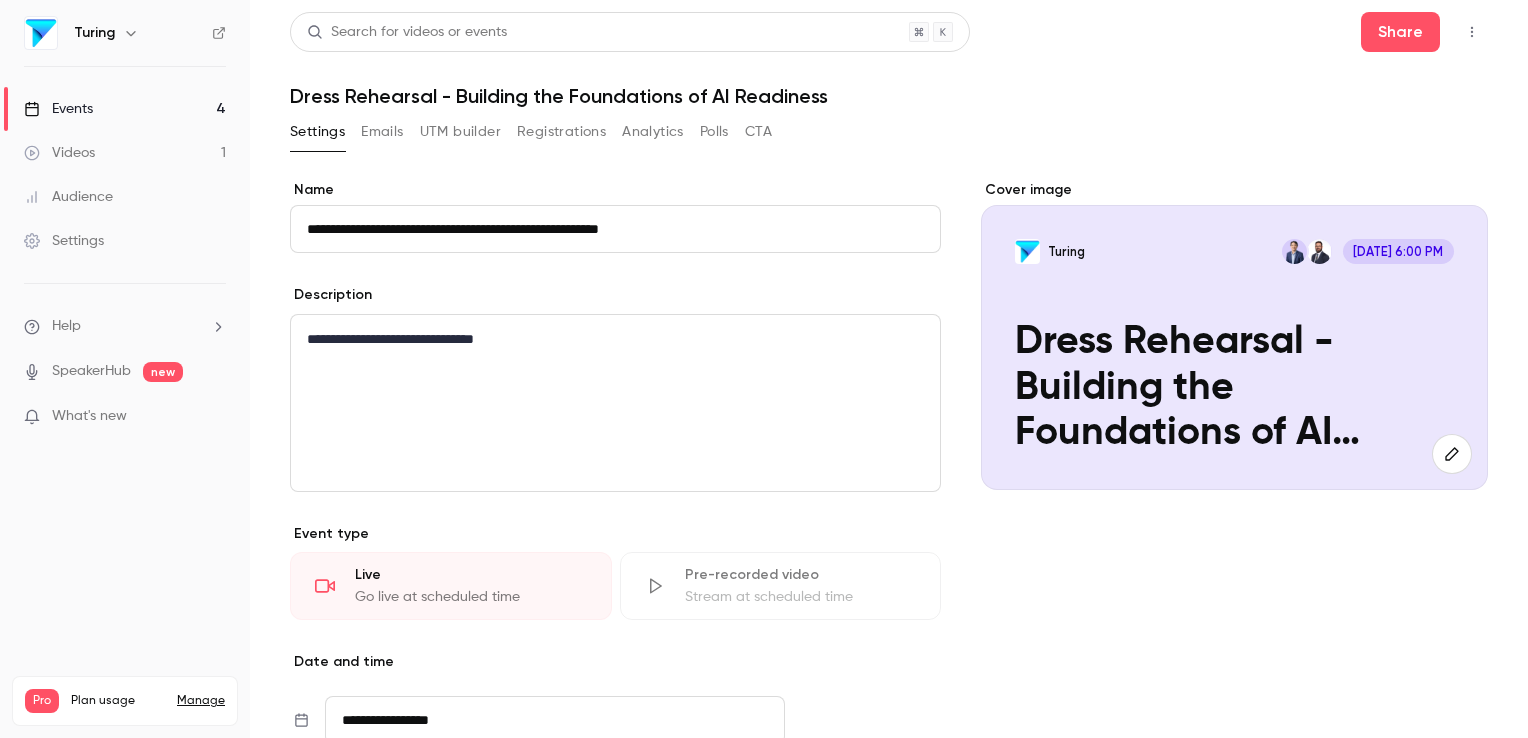 click at bounding box center (1472, 32) 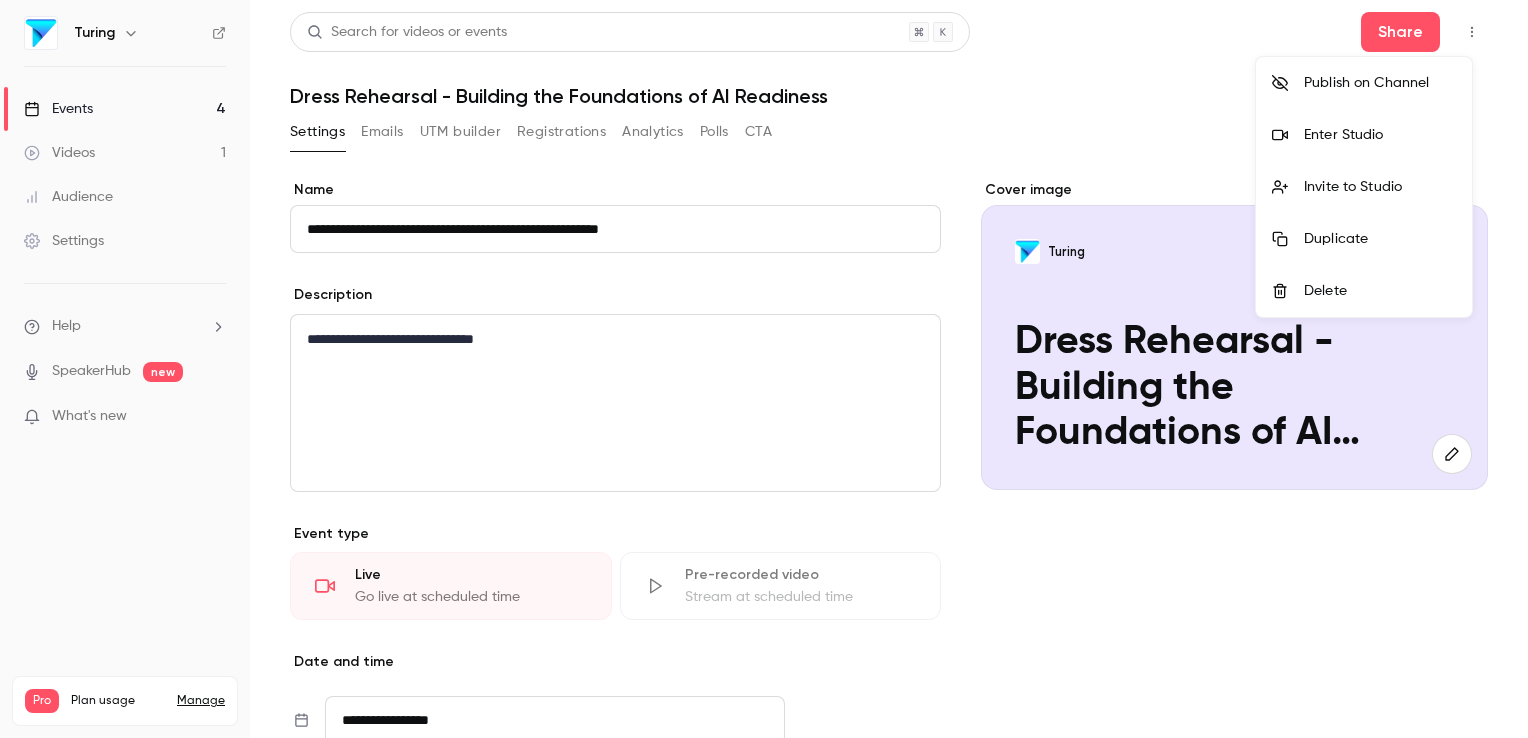 click on "Enter Studio" at bounding box center (1364, 135) 